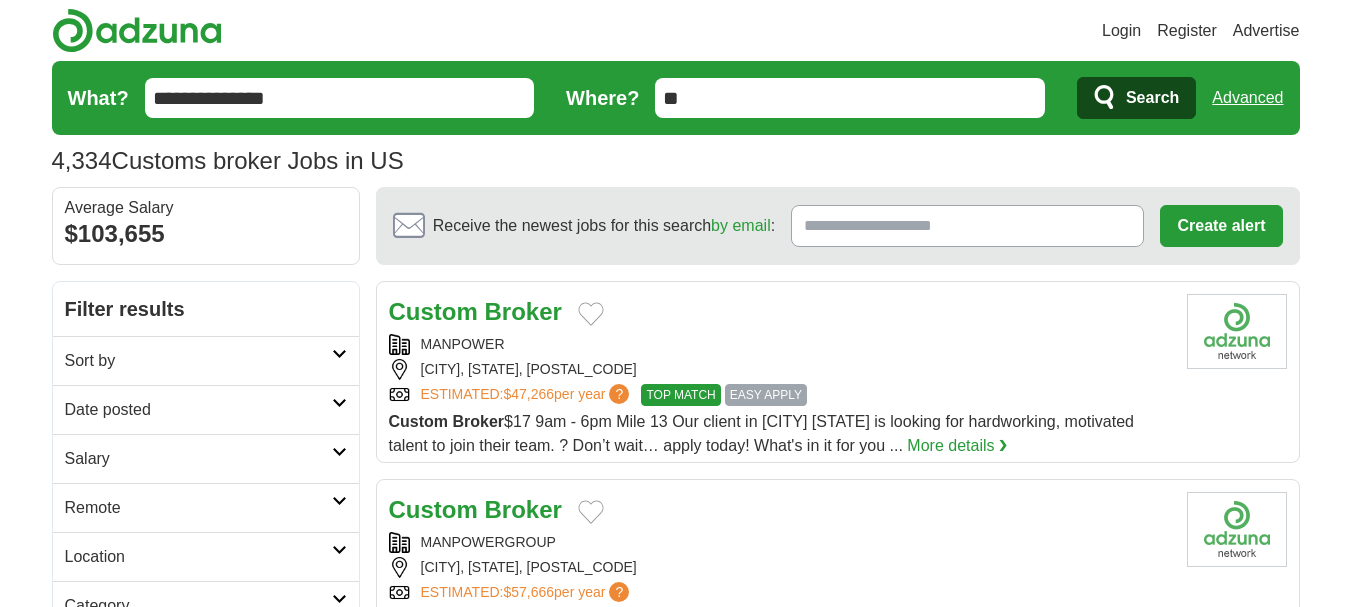 scroll, scrollTop: 0, scrollLeft: 0, axis: both 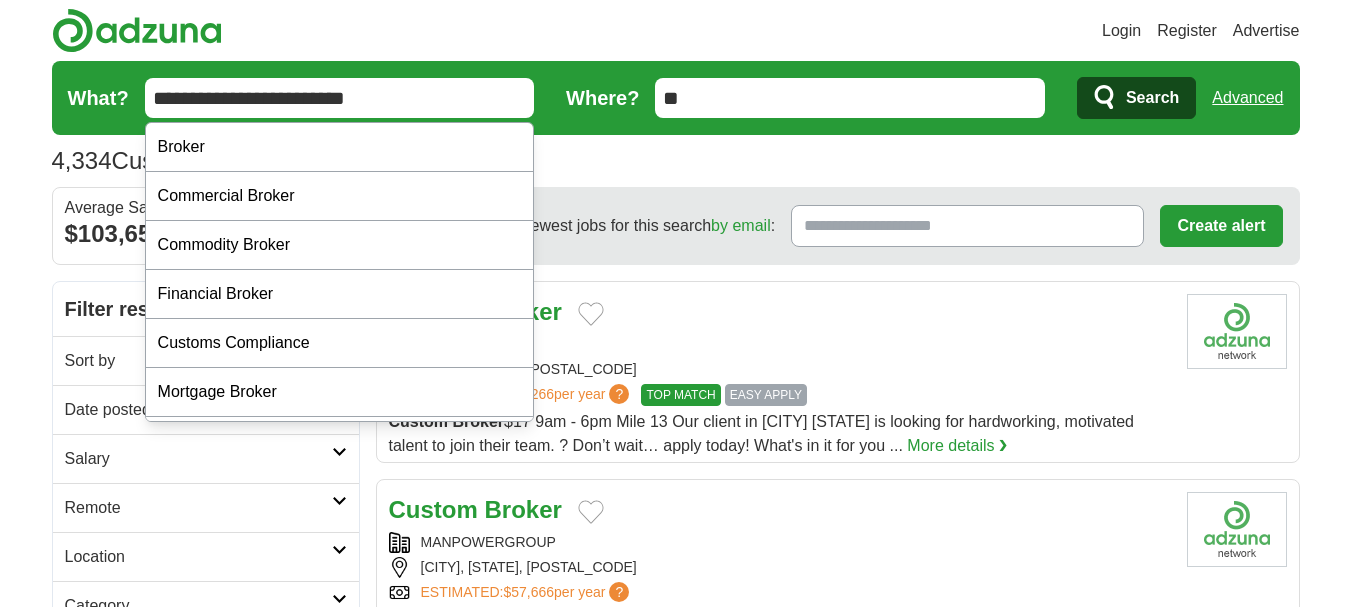 type on "**********" 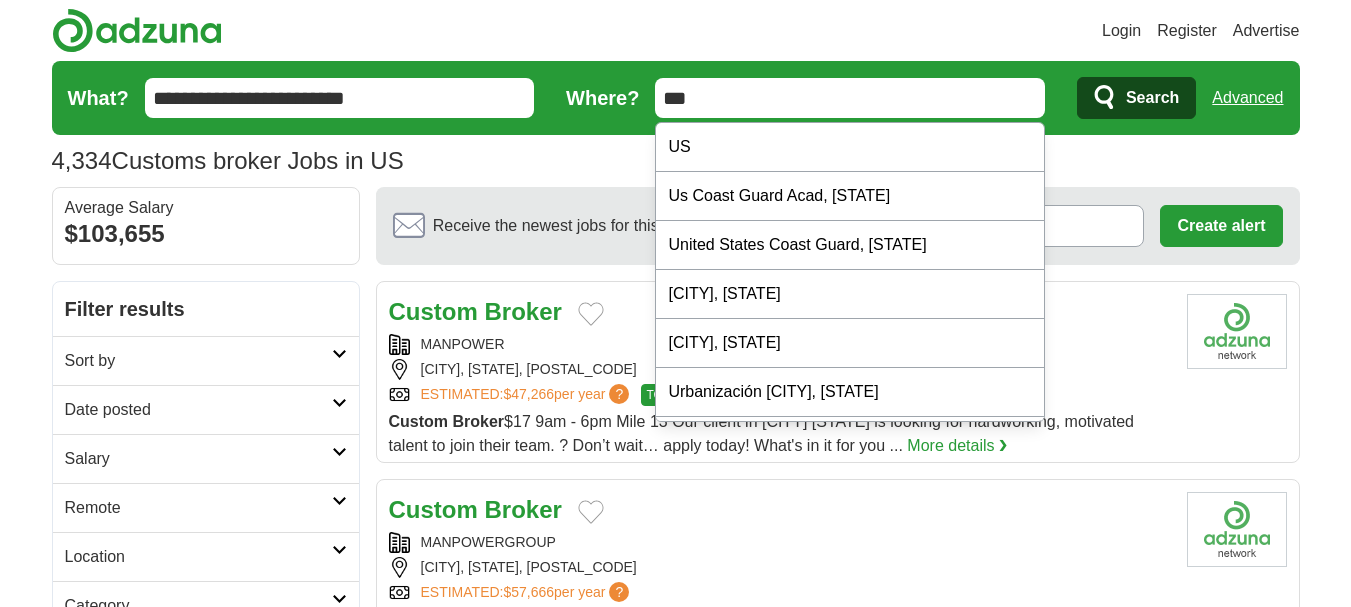type on "***" 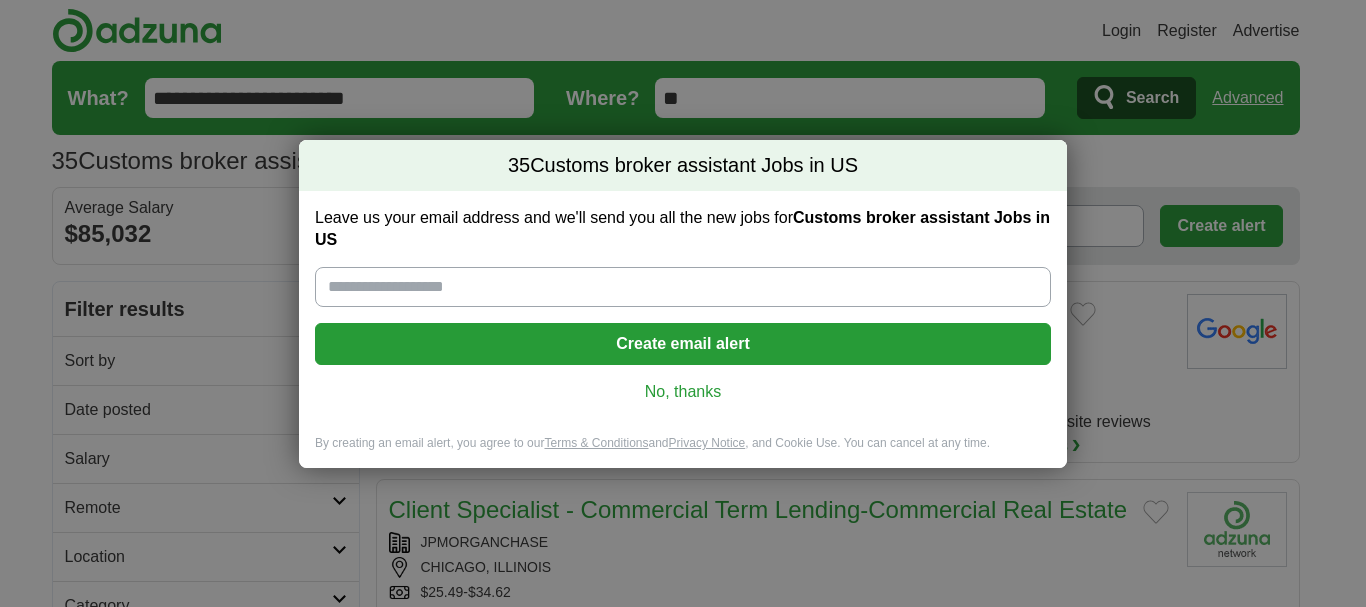 scroll, scrollTop: 0, scrollLeft: 0, axis: both 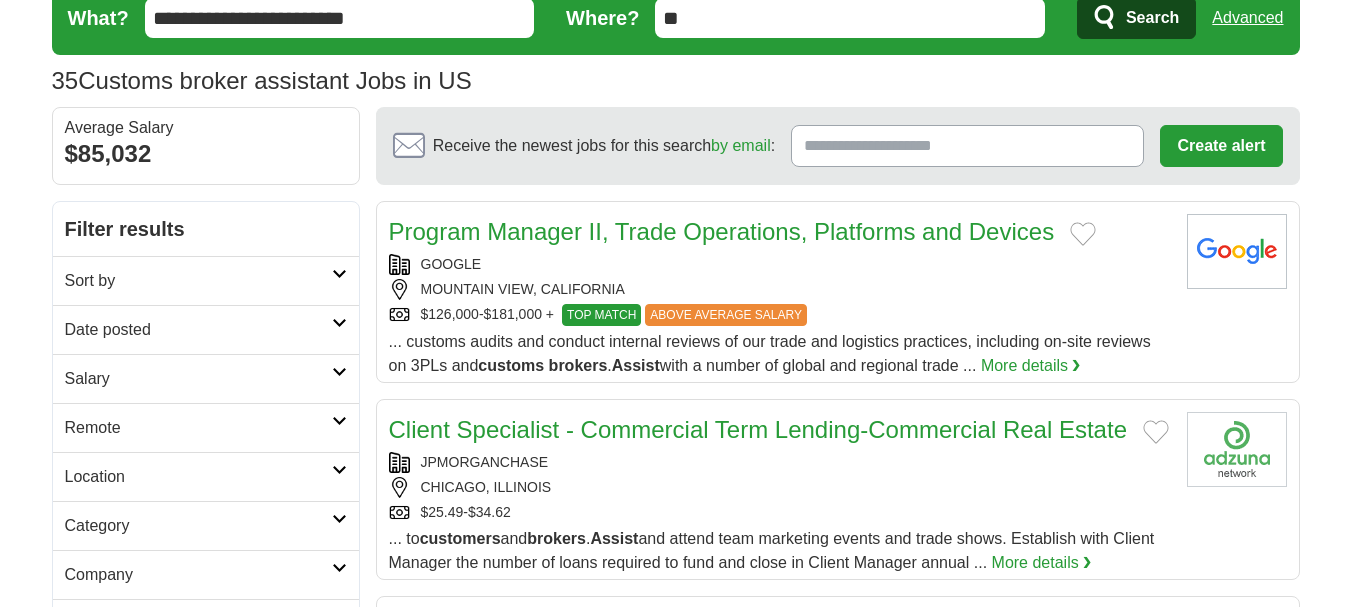 click at bounding box center [339, 421] 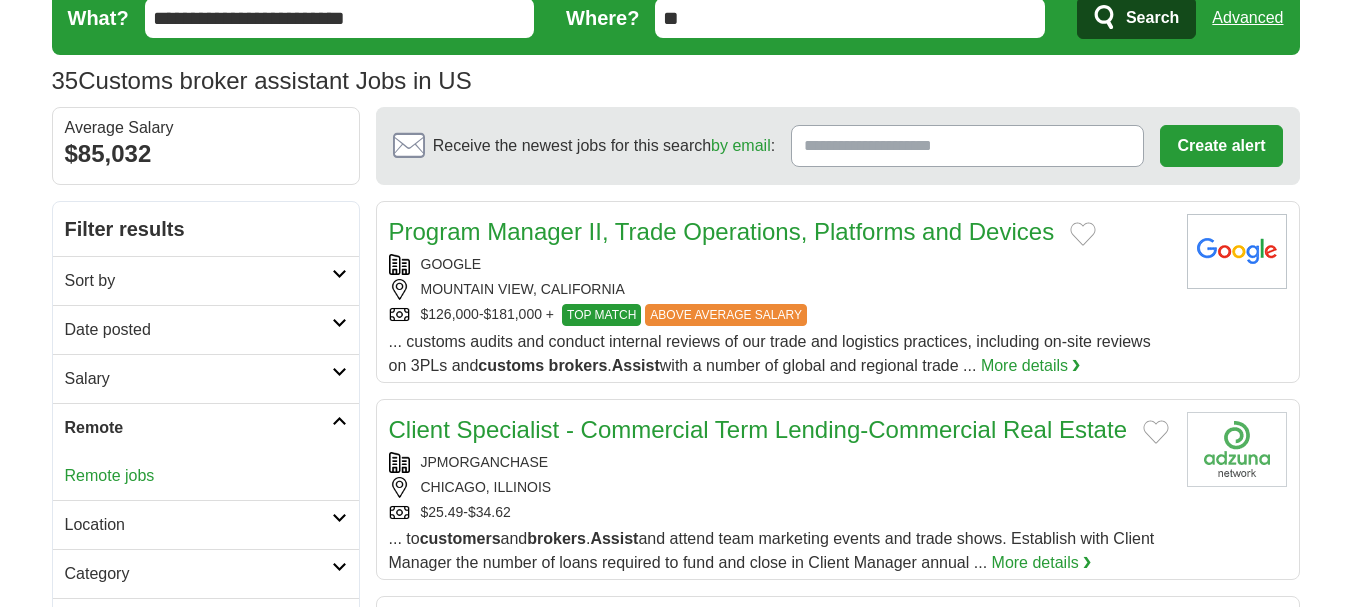 click at bounding box center [339, 421] 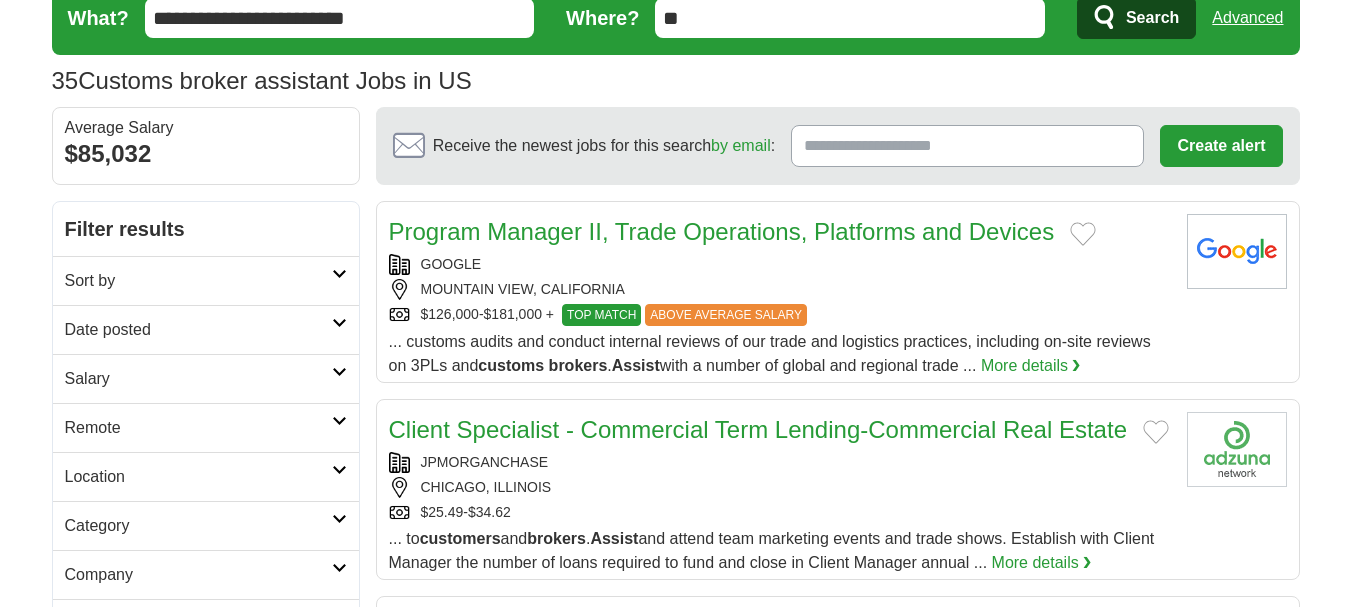 click on "**********" at bounding box center [340, 18] 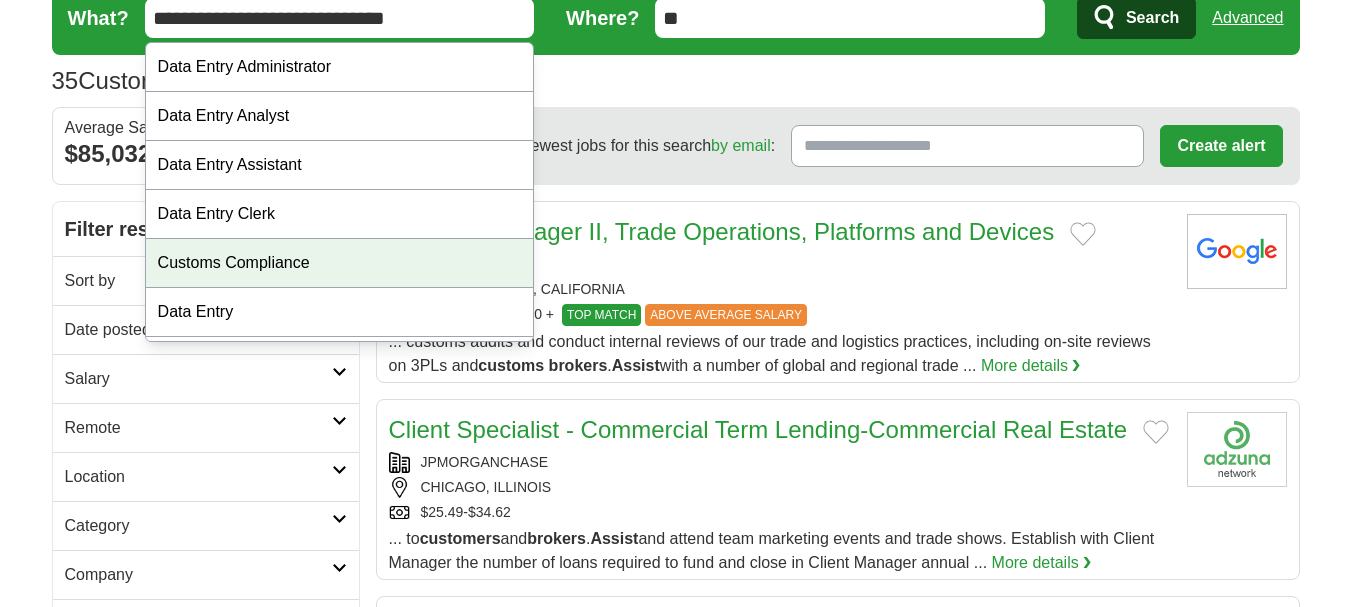 click on "Customs Compliance" at bounding box center [340, 263] 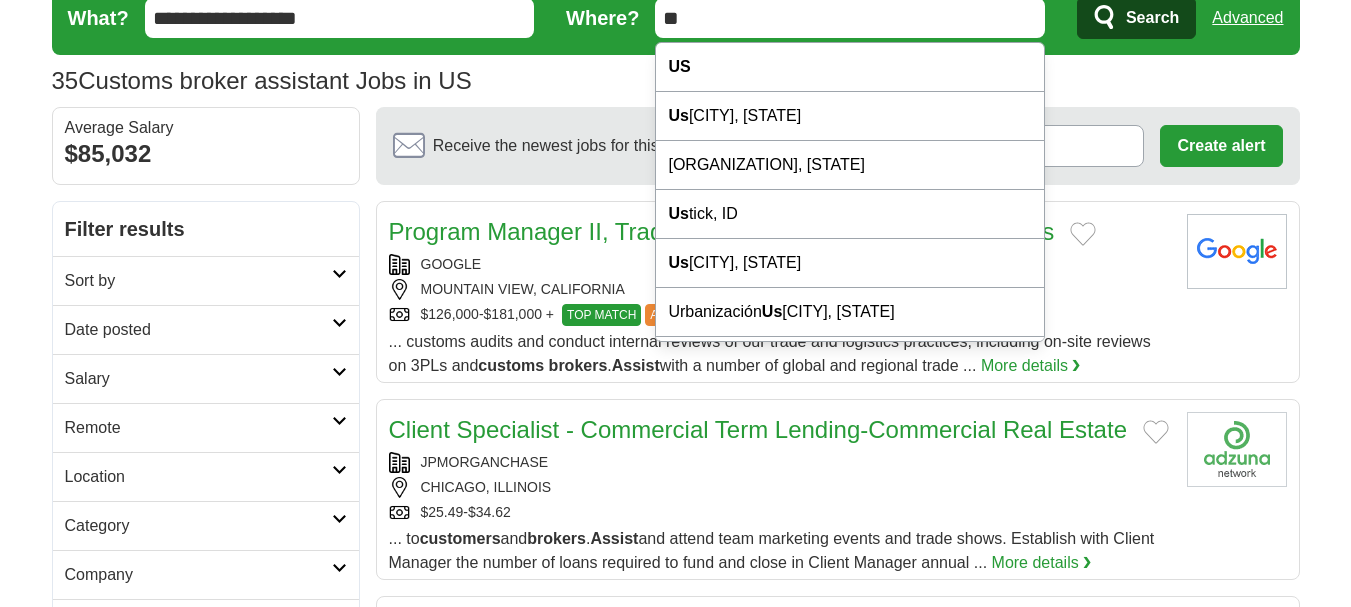 click on "**" at bounding box center (850, 18) 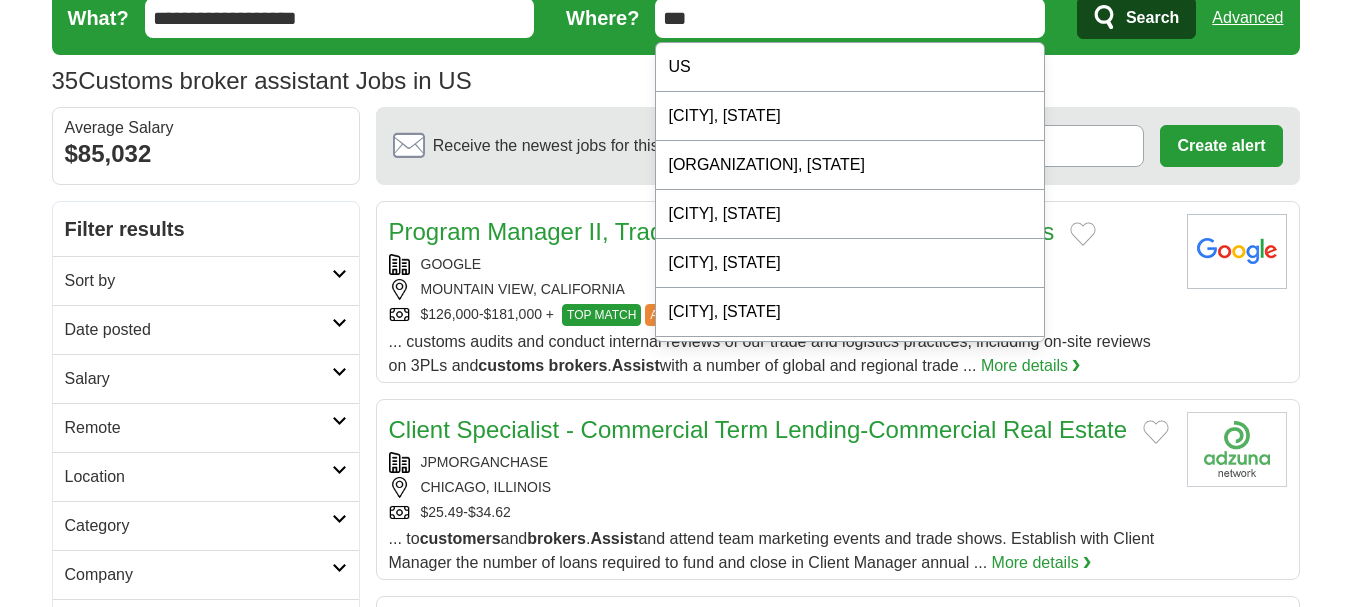 type on "***" 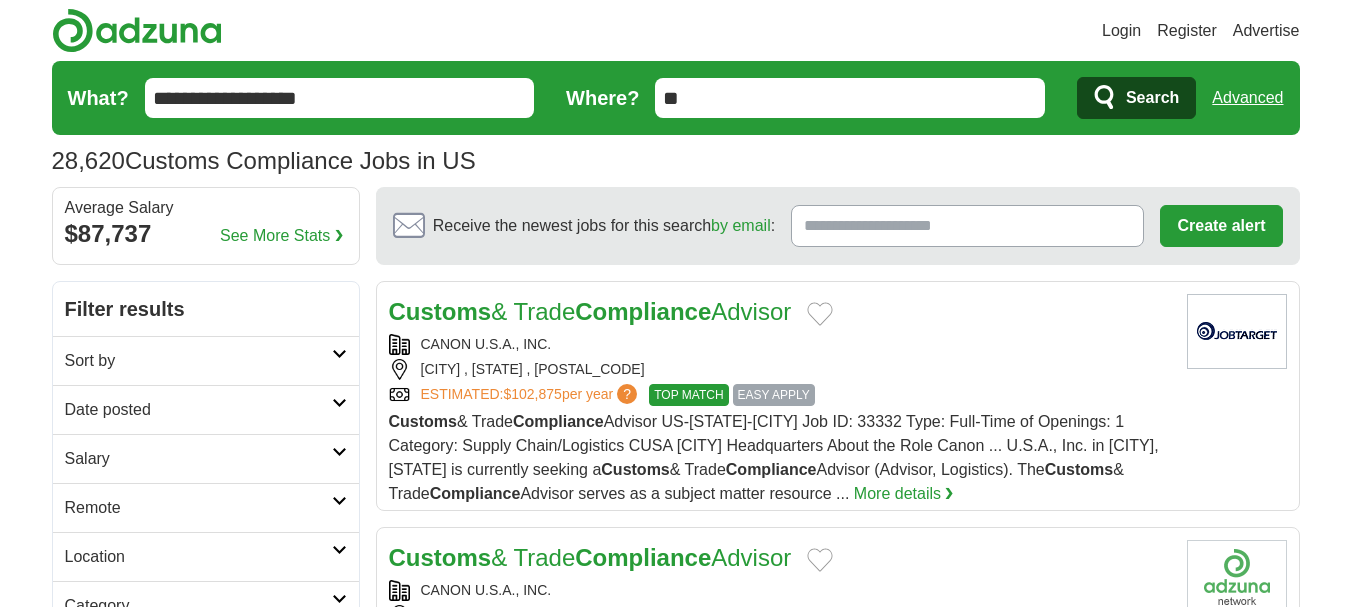 scroll, scrollTop: 0, scrollLeft: 0, axis: both 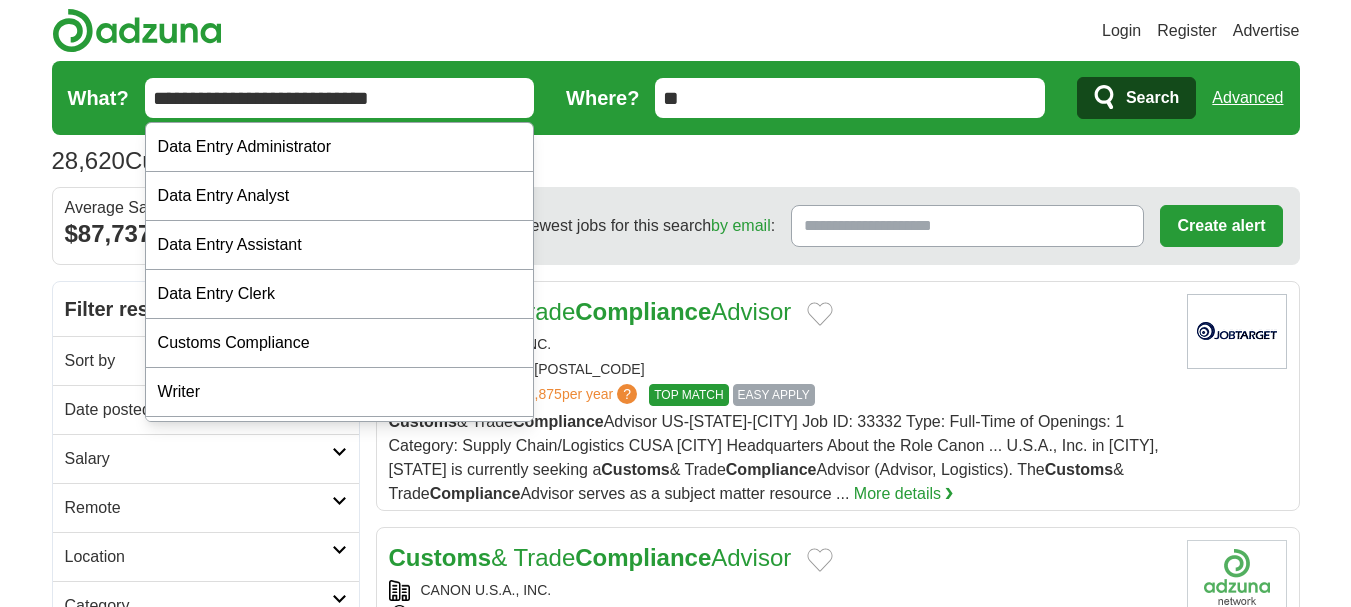 type on "**********" 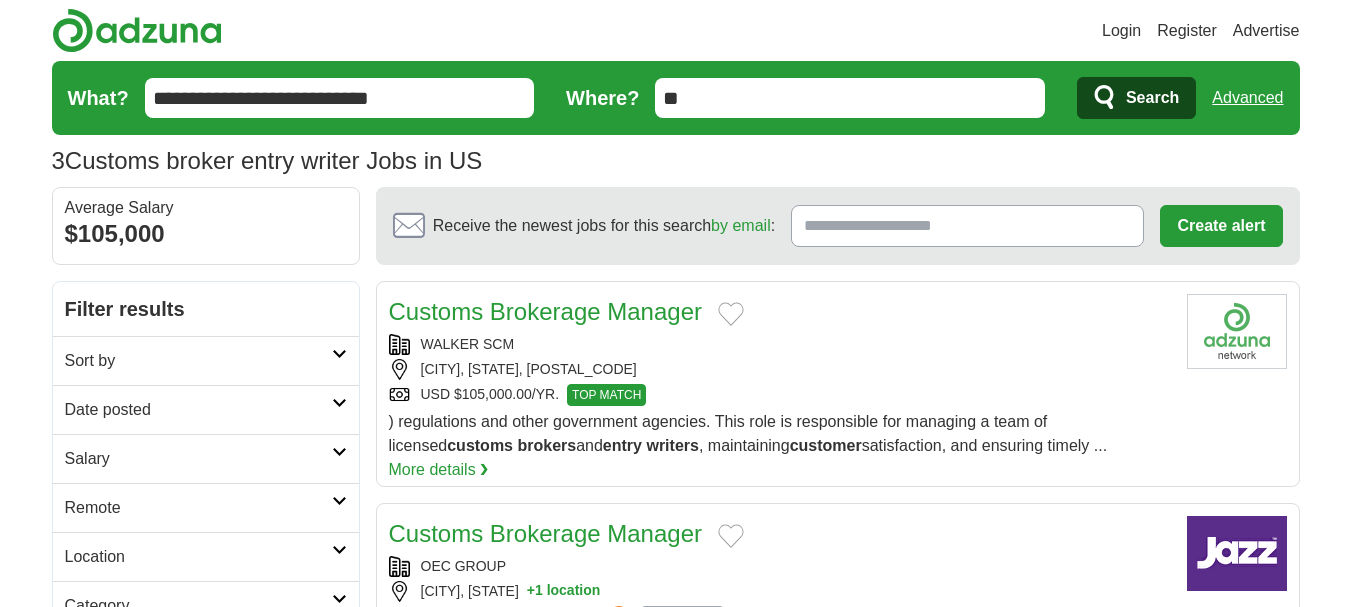 scroll, scrollTop: 0, scrollLeft: 0, axis: both 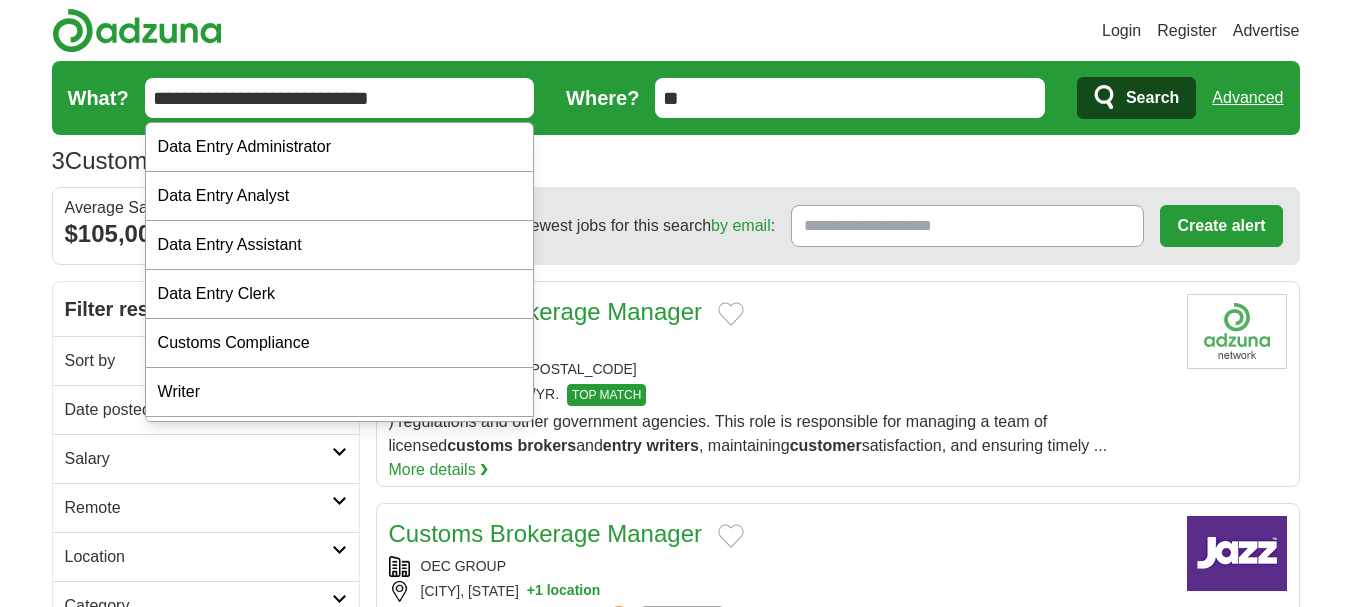 click on "**********" at bounding box center (340, 98) 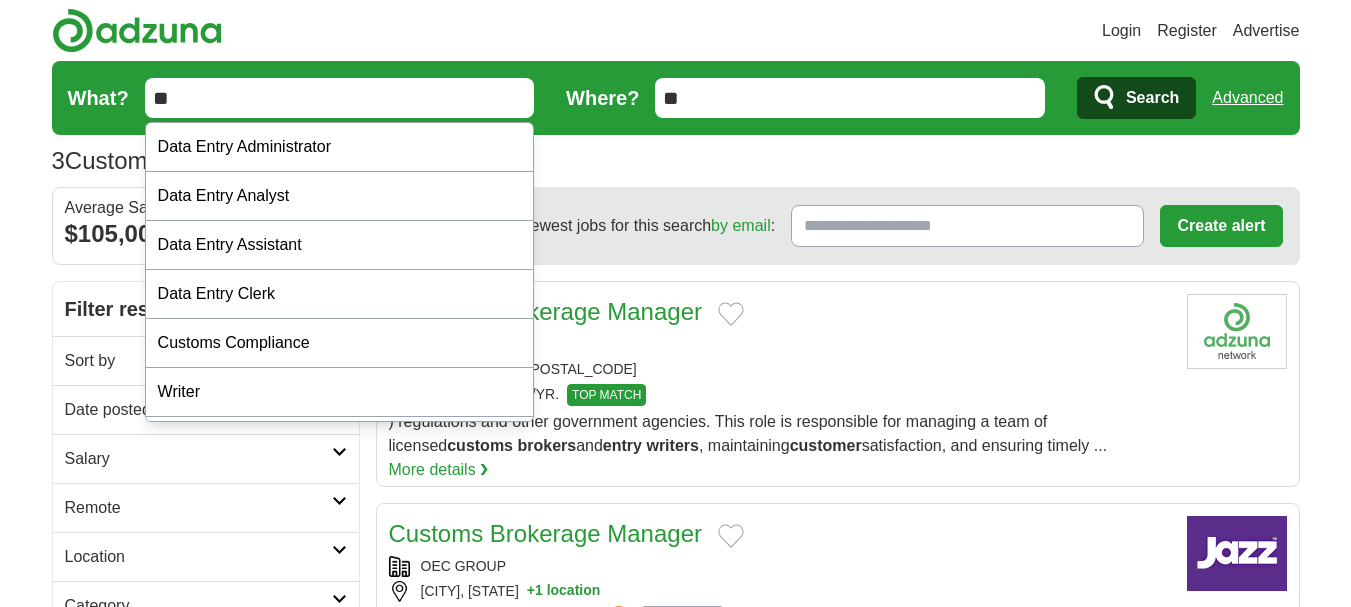 type on "*" 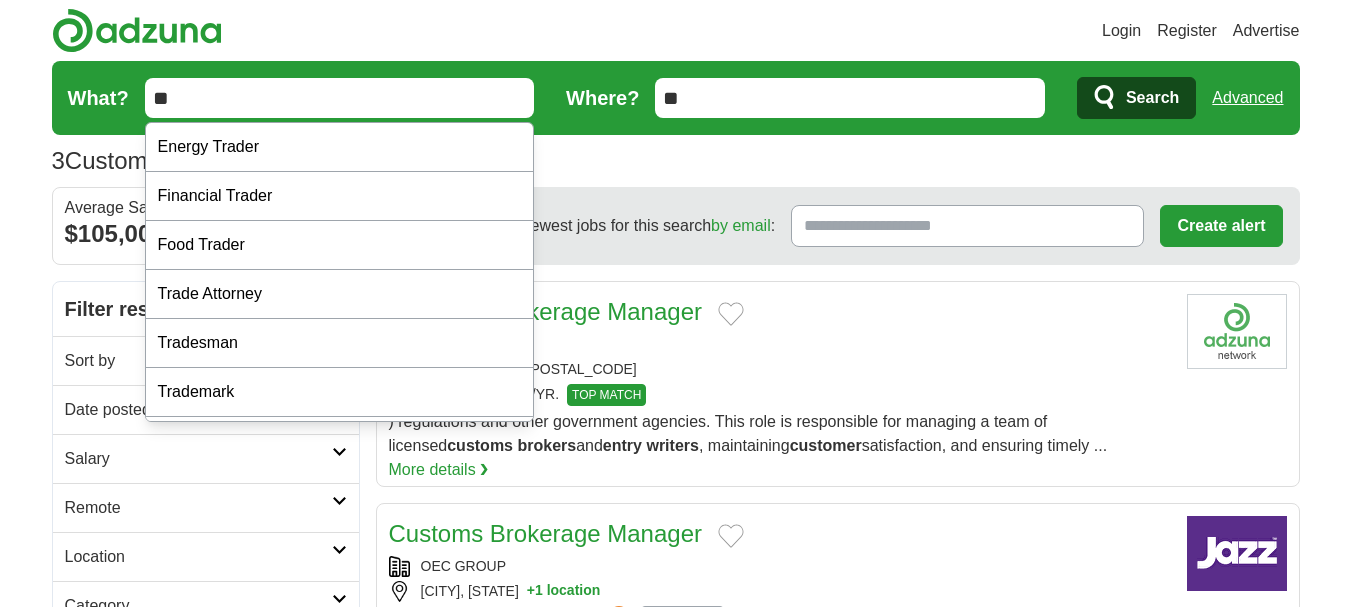 type on "*" 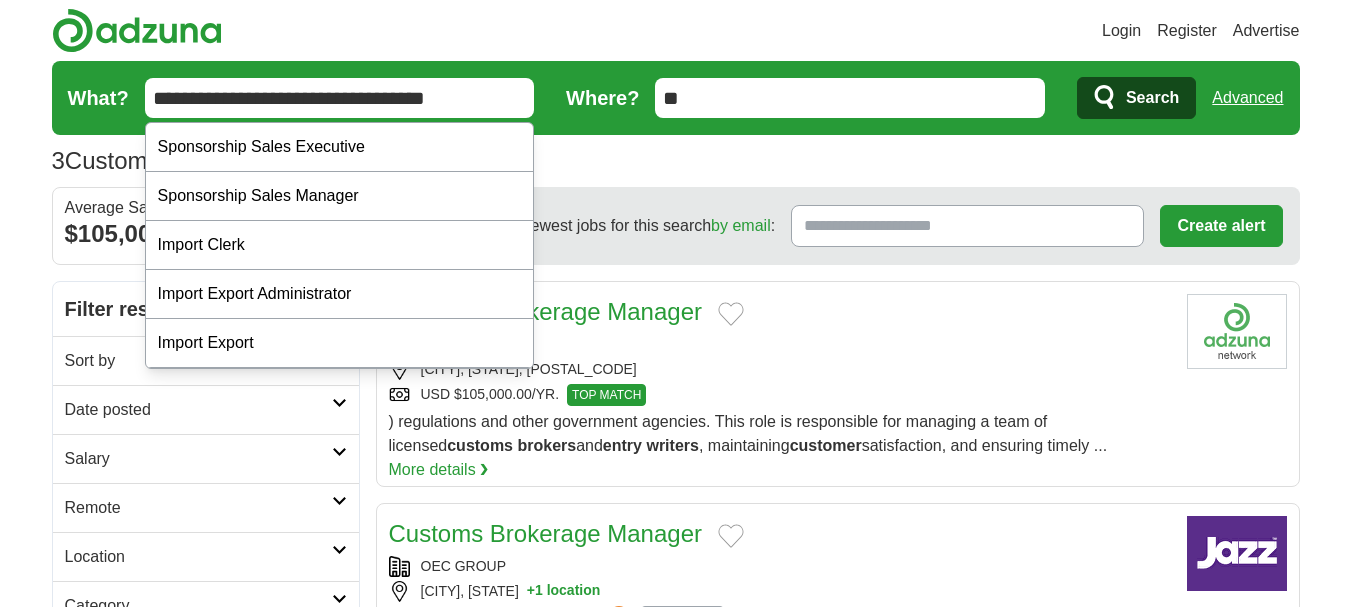 type on "**********" 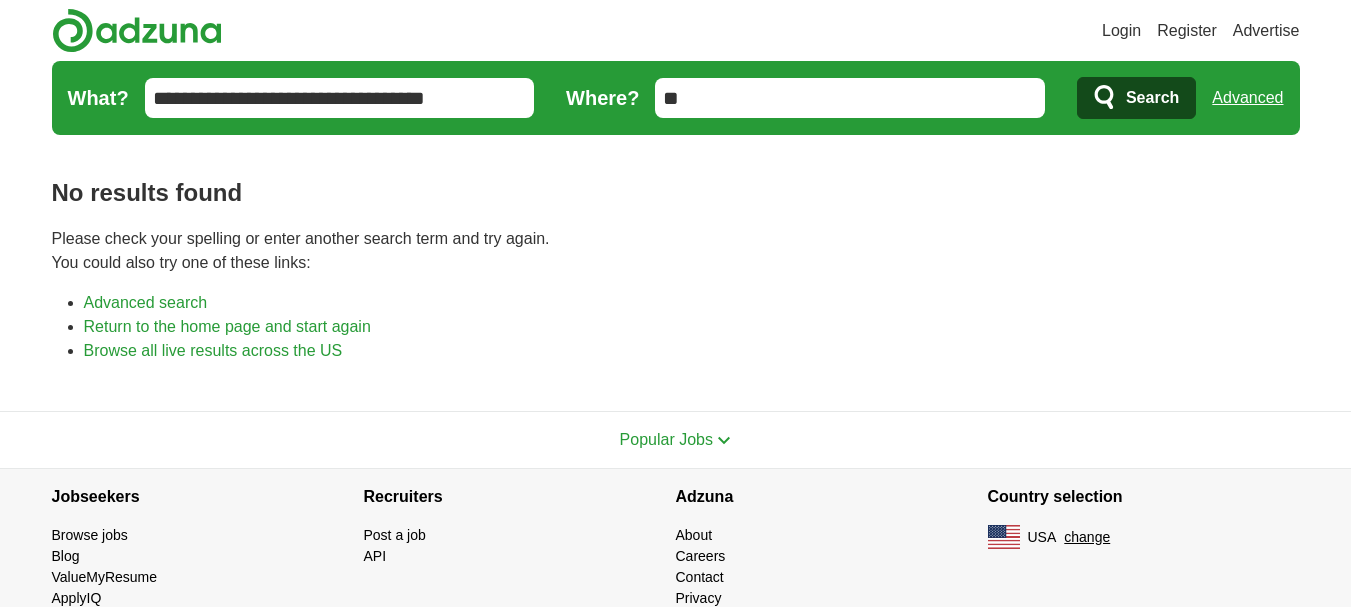 scroll, scrollTop: 0, scrollLeft: 0, axis: both 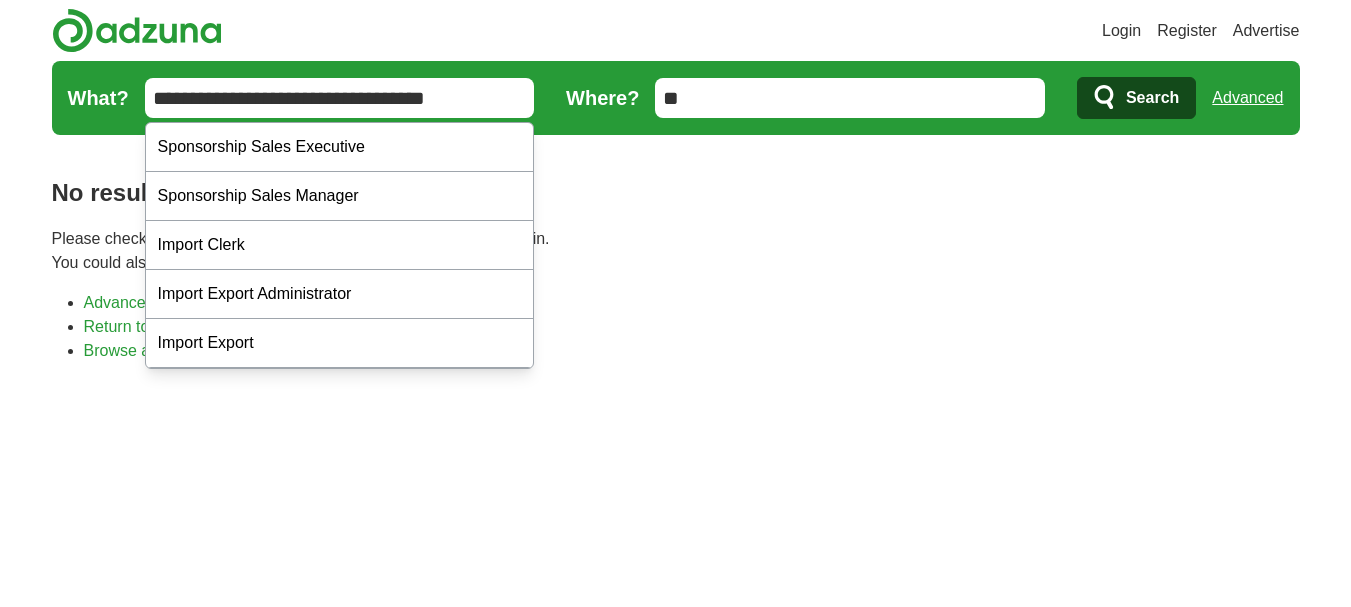 click on "**********" at bounding box center [340, 98] 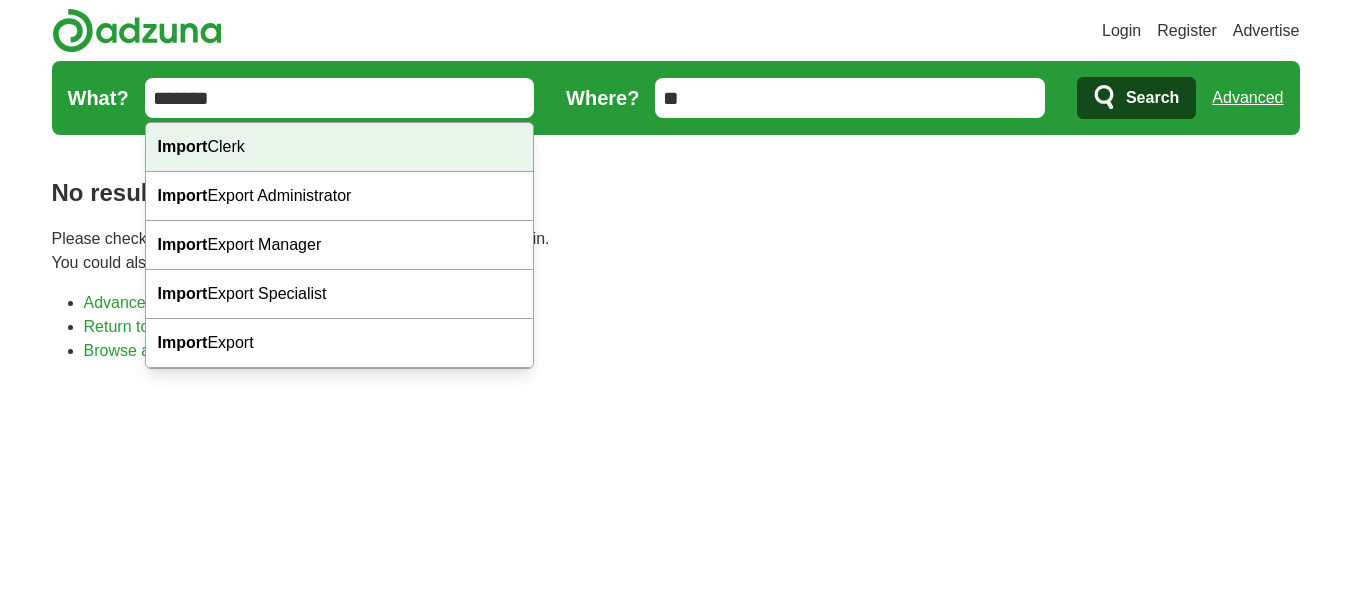 click on "Import  Clerk" at bounding box center (340, 147) 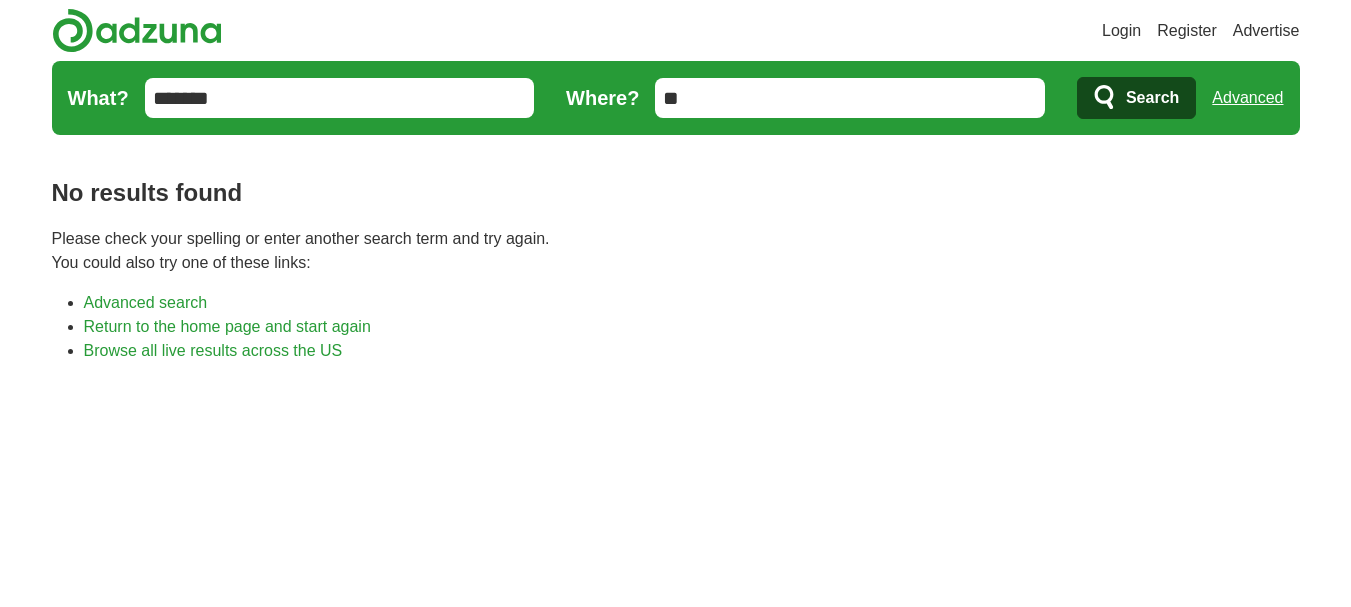type on "**********" 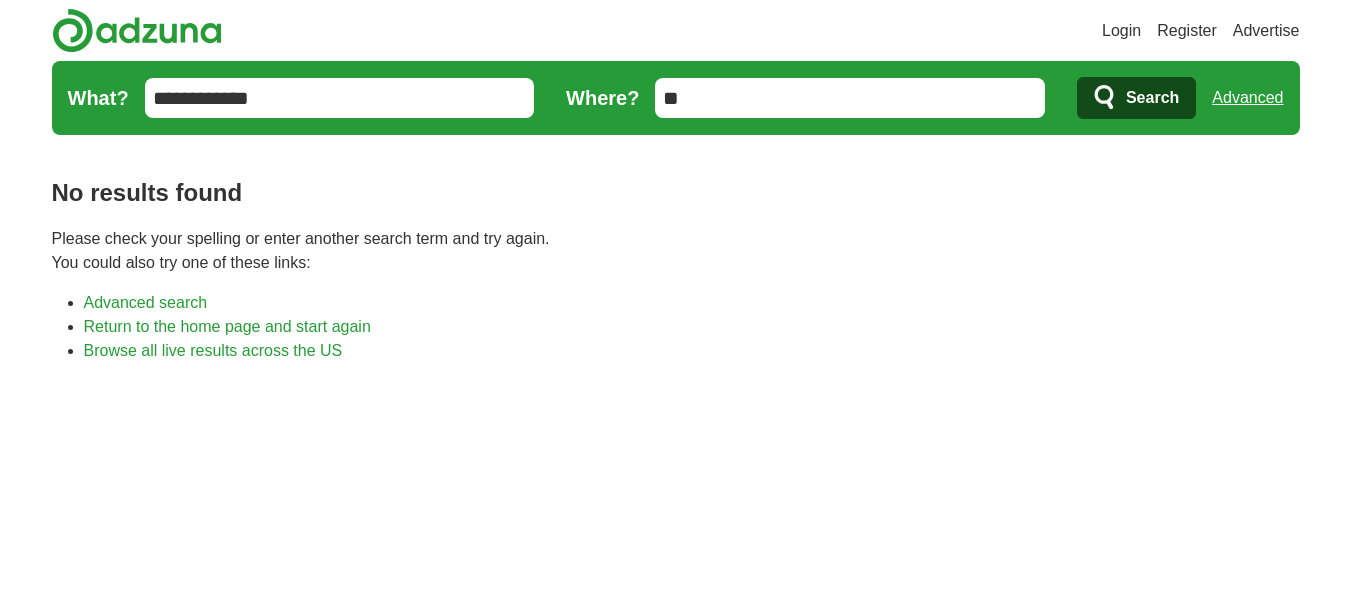 click on "**" at bounding box center [850, 98] 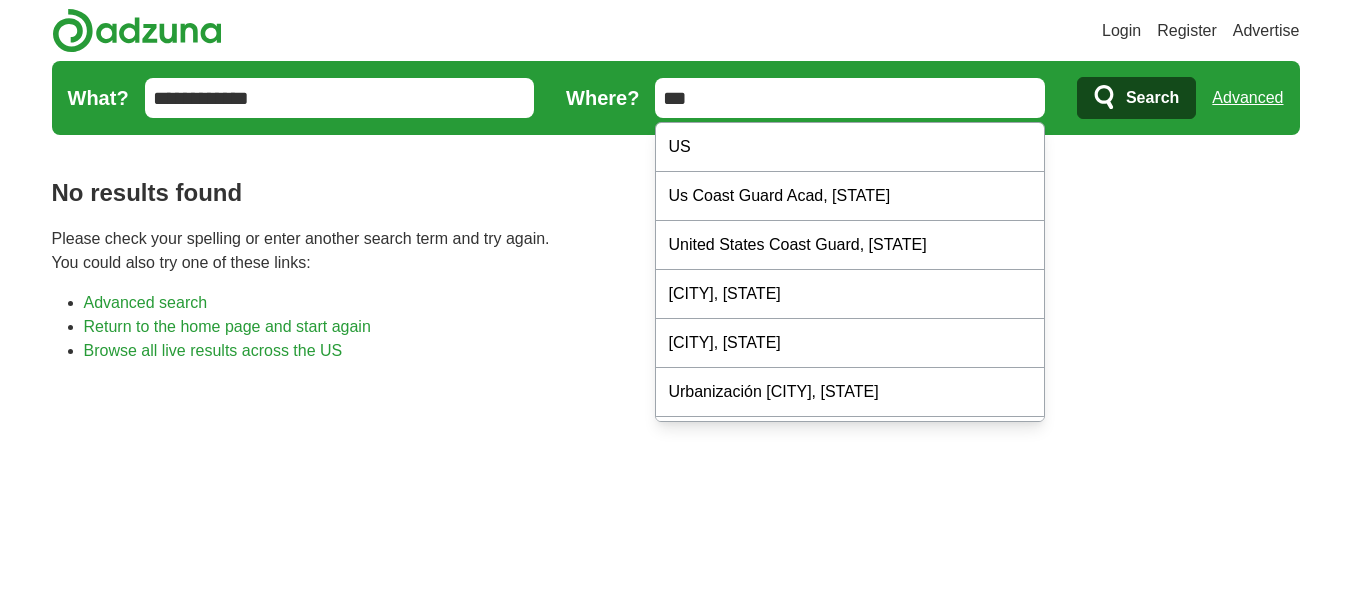 type on "***" 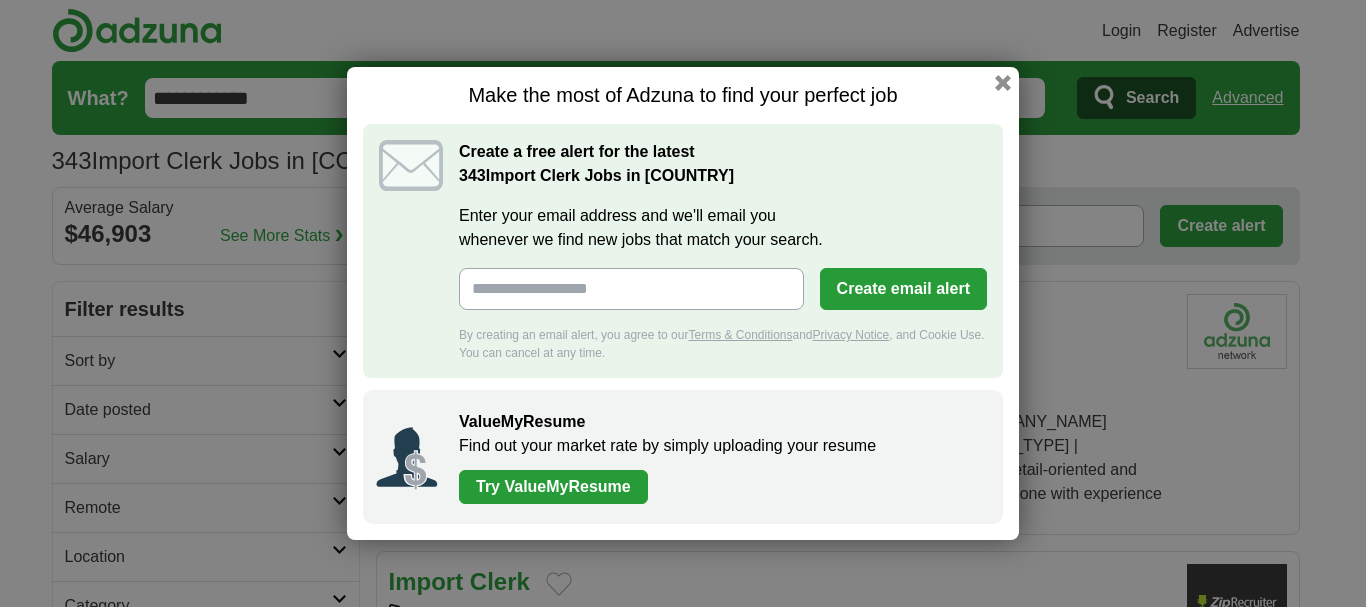 scroll, scrollTop: 0, scrollLeft: 0, axis: both 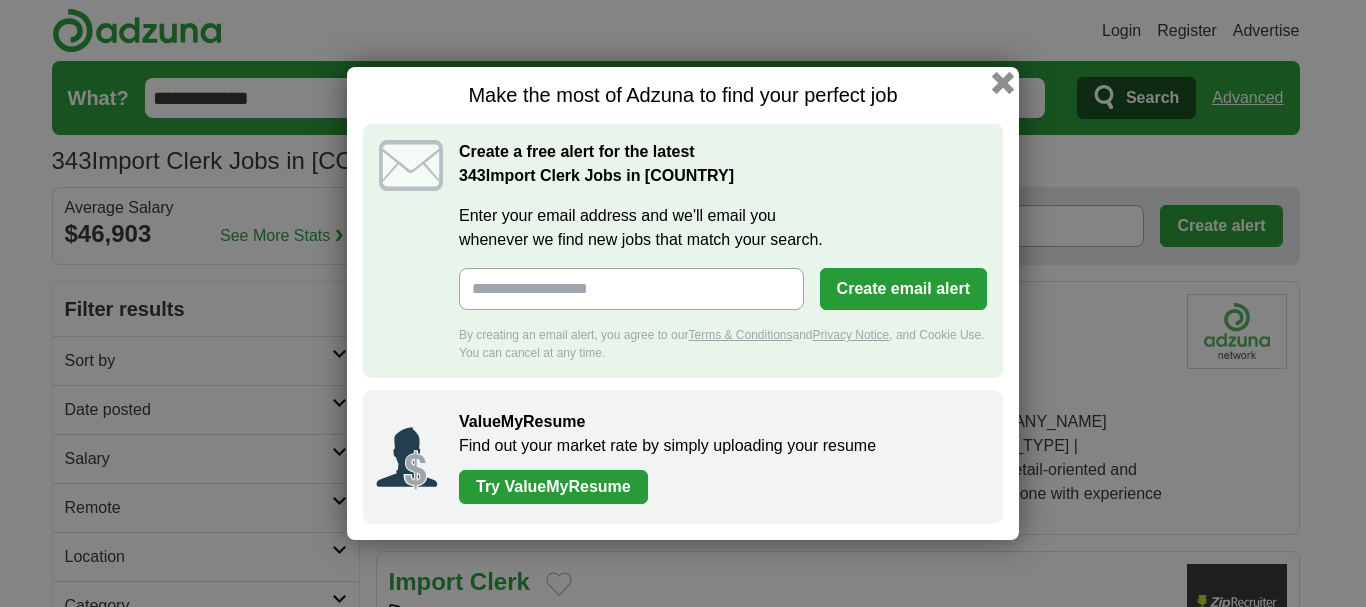 click at bounding box center [1003, 83] 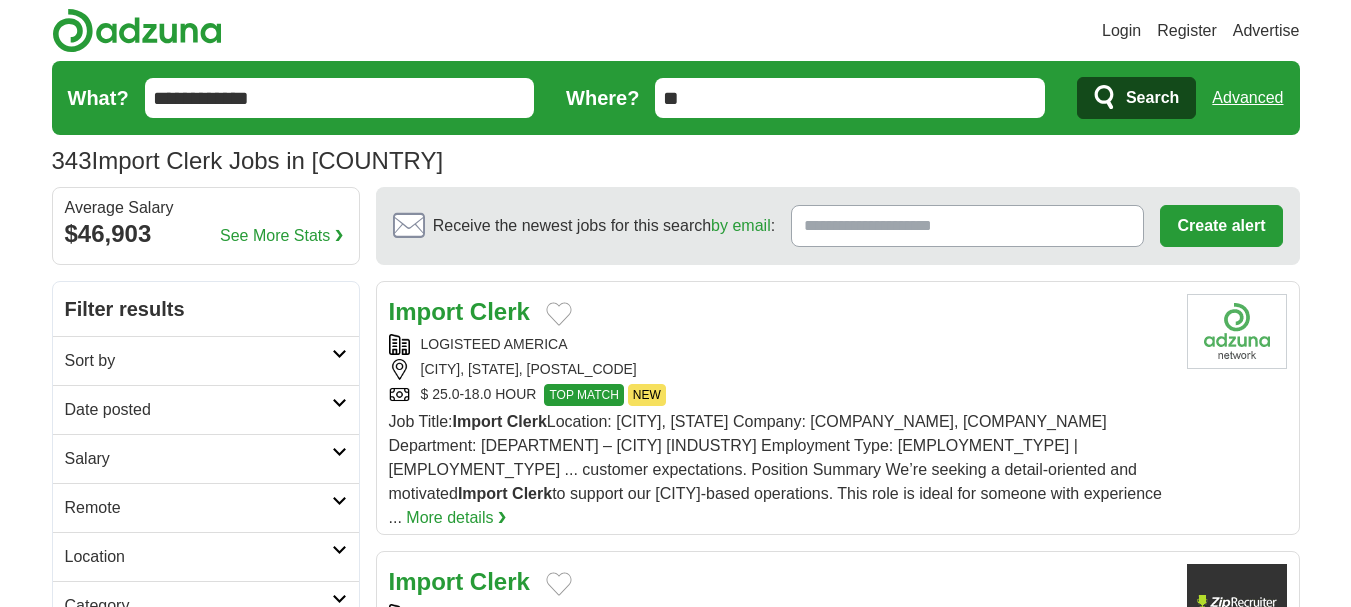 click on "Import   Clerk" at bounding box center (780, 582) 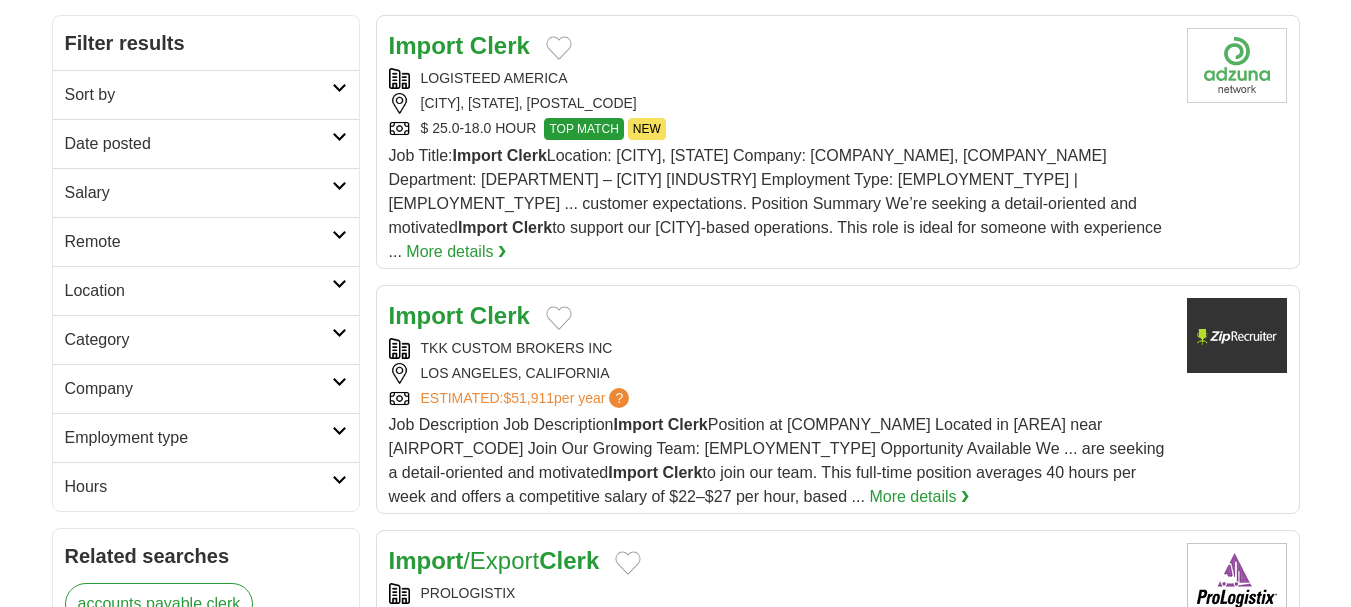 scroll, scrollTop: 280, scrollLeft: 0, axis: vertical 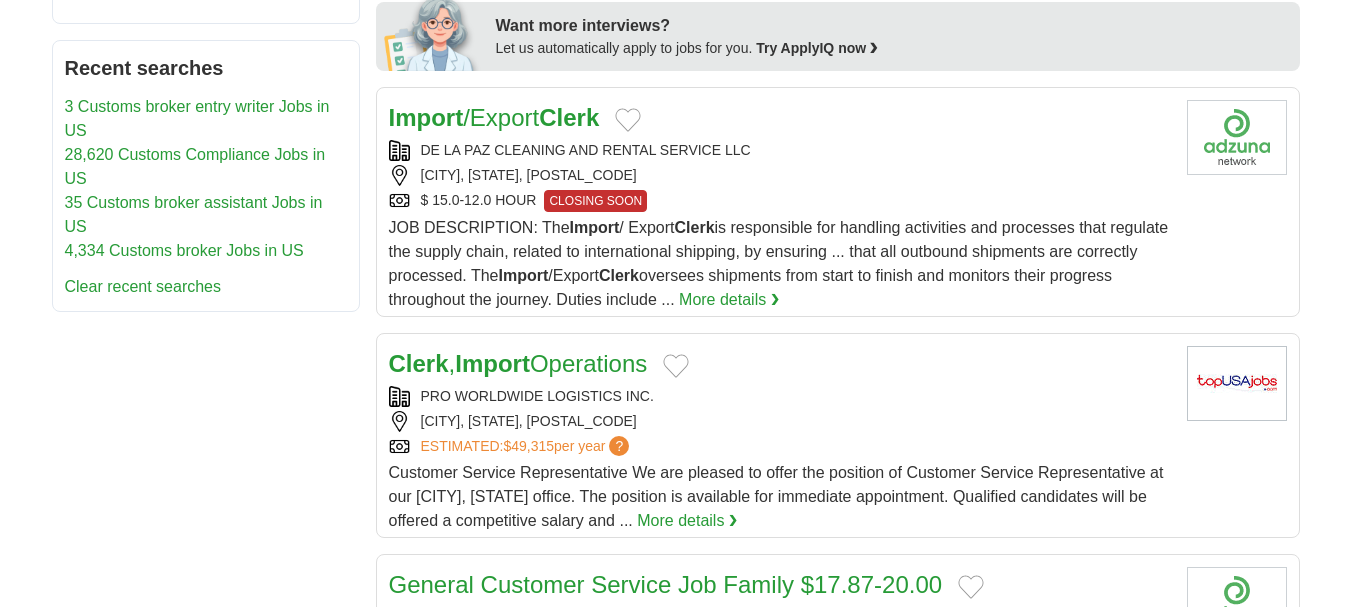 click on "JOB DESCRIPTION: The  Import / Export  Clerk  is responsible for handling activities and processes that regulate the supply chain, related to international shipping, by ensuring ...  that all outbound shipments are correctly processed. The  Import /Export  Clerk  oversees shipments from start to finish and monitors their progress throughout the journey. Duties include ..." at bounding box center [779, 263] 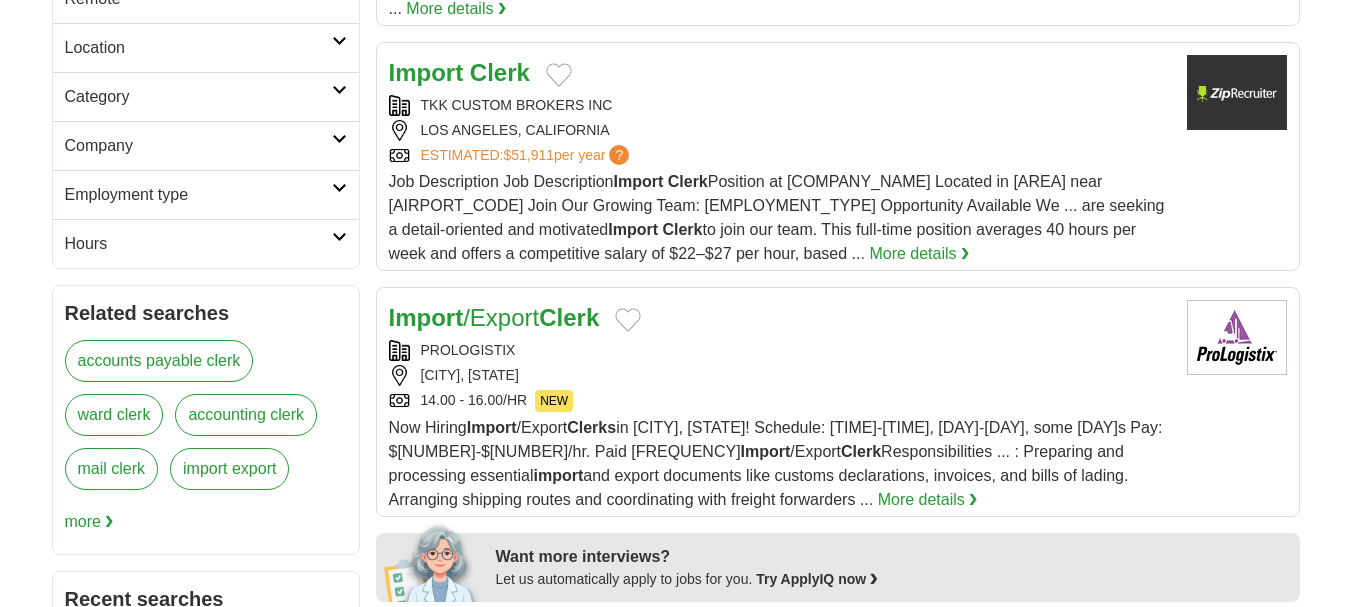 scroll, scrollTop: 0, scrollLeft: 0, axis: both 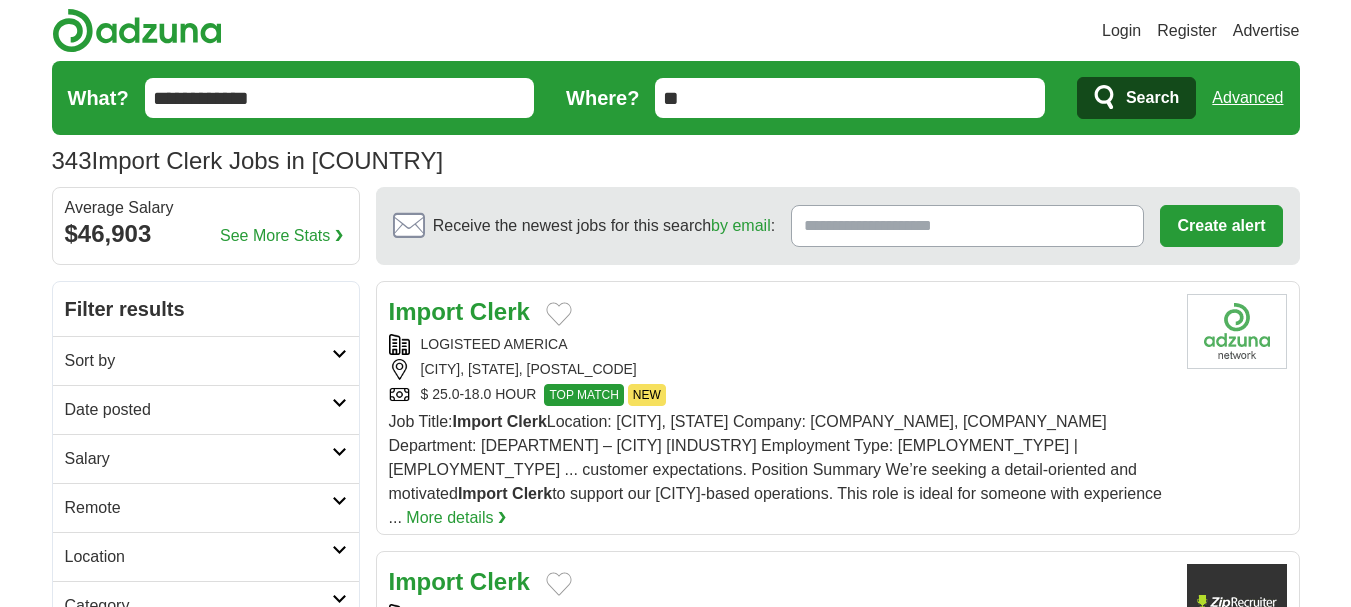 click at bounding box center [339, 501] 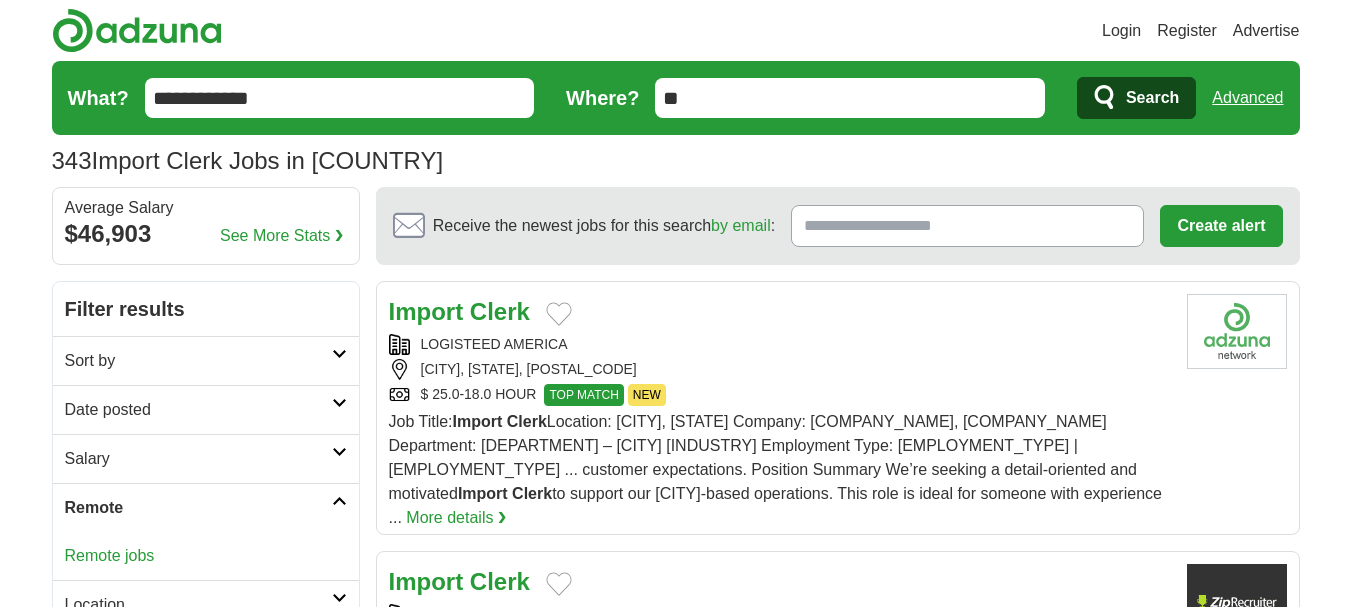 click on "Remote jobs" at bounding box center [110, 555] 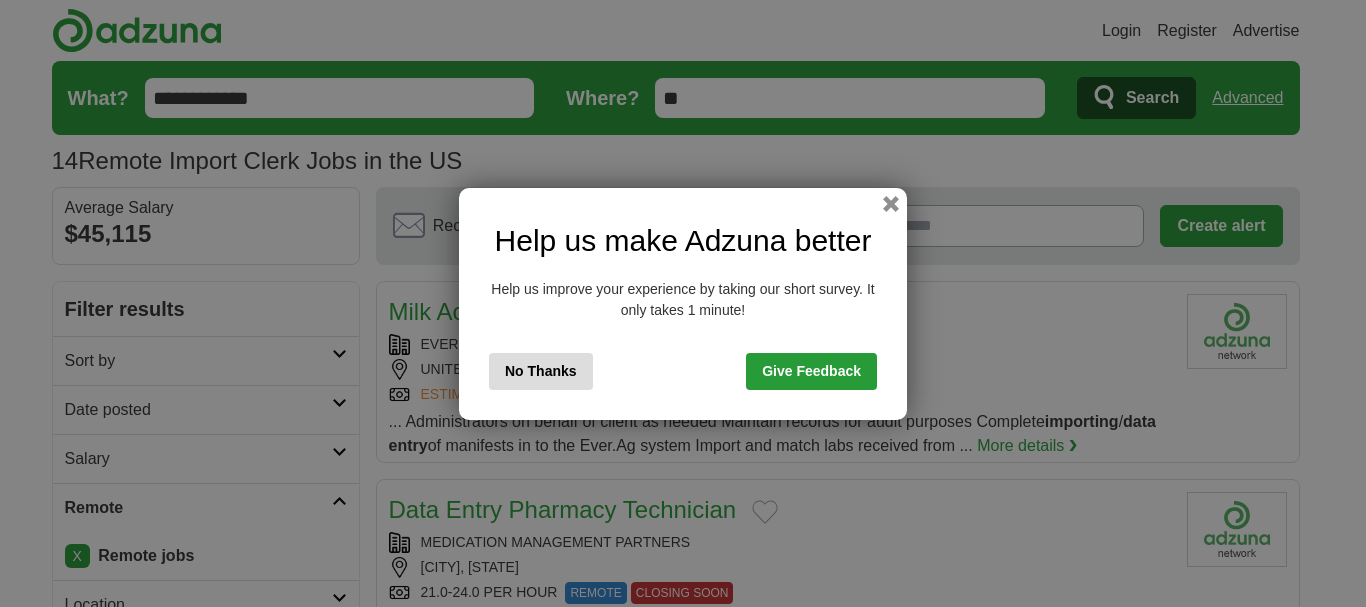 scroll, scrollTop: 0, scrollLeft: 0, axis: both 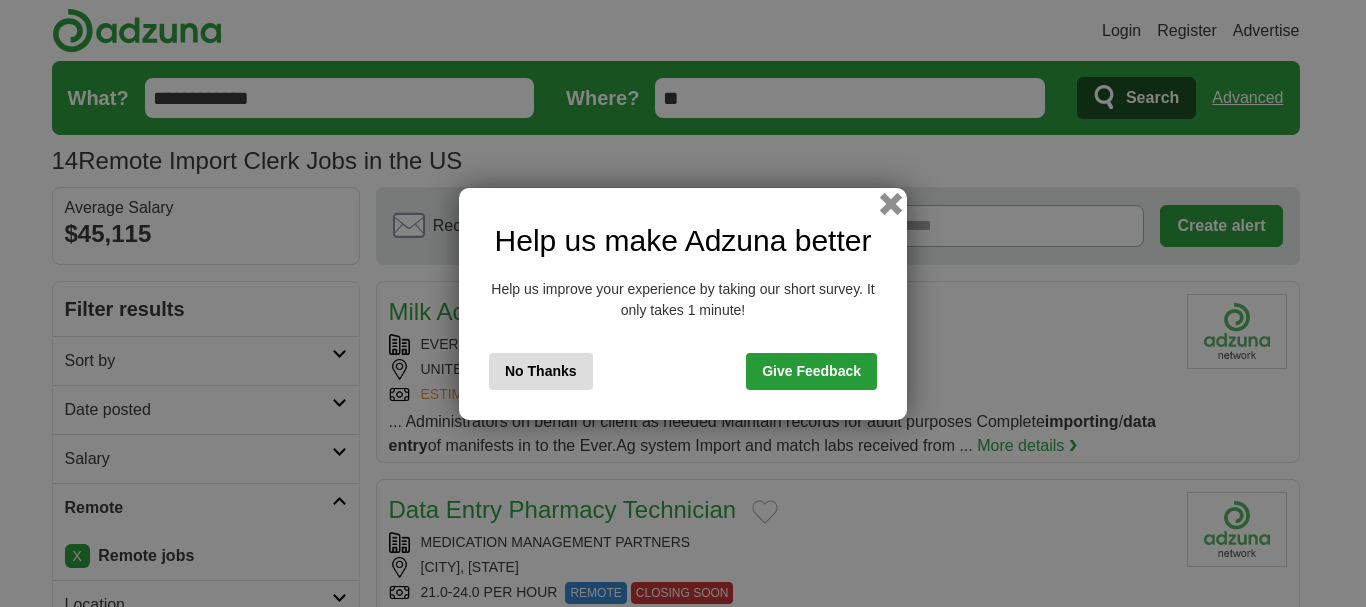 click at bounding box center (891, 203) 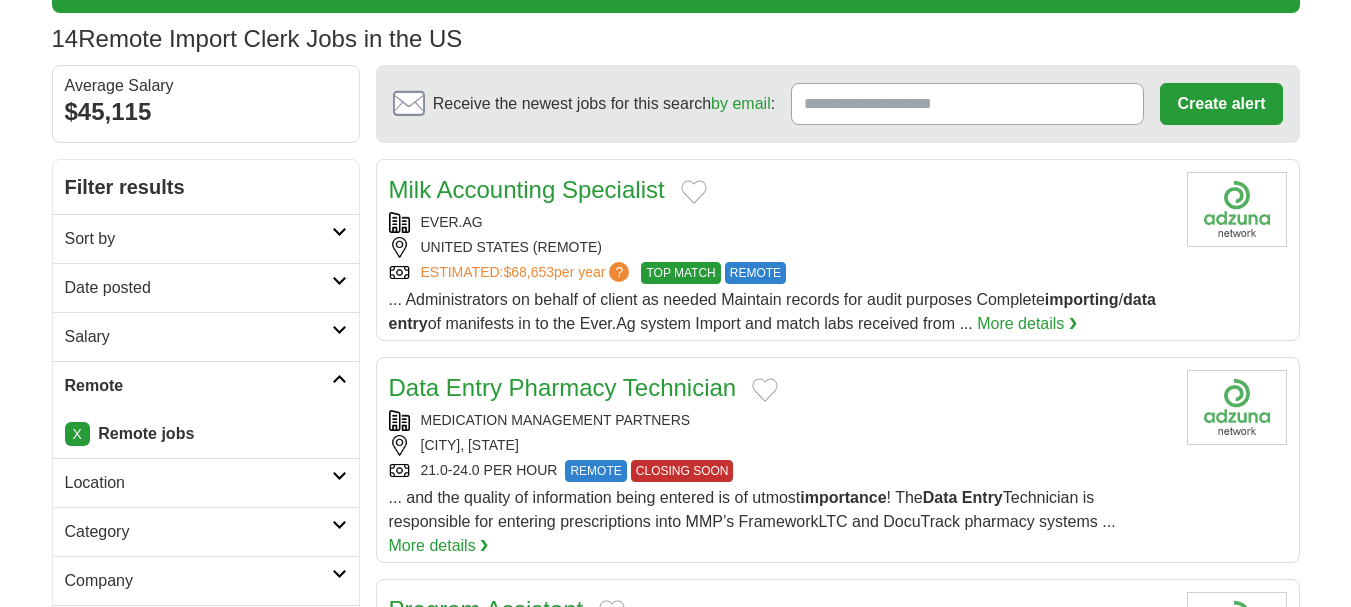 scroll, scrollTop: 160, scrollLeft: 0, axis: vertical 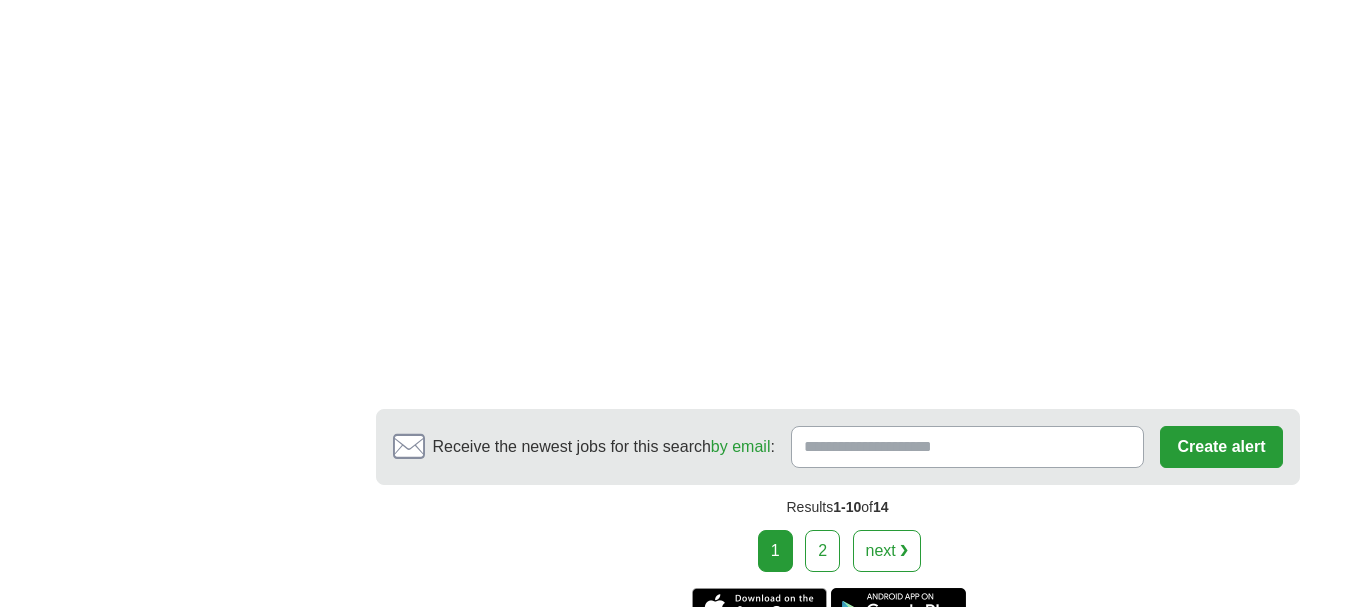 click on "next ❯" at bounding box center (887, 551) 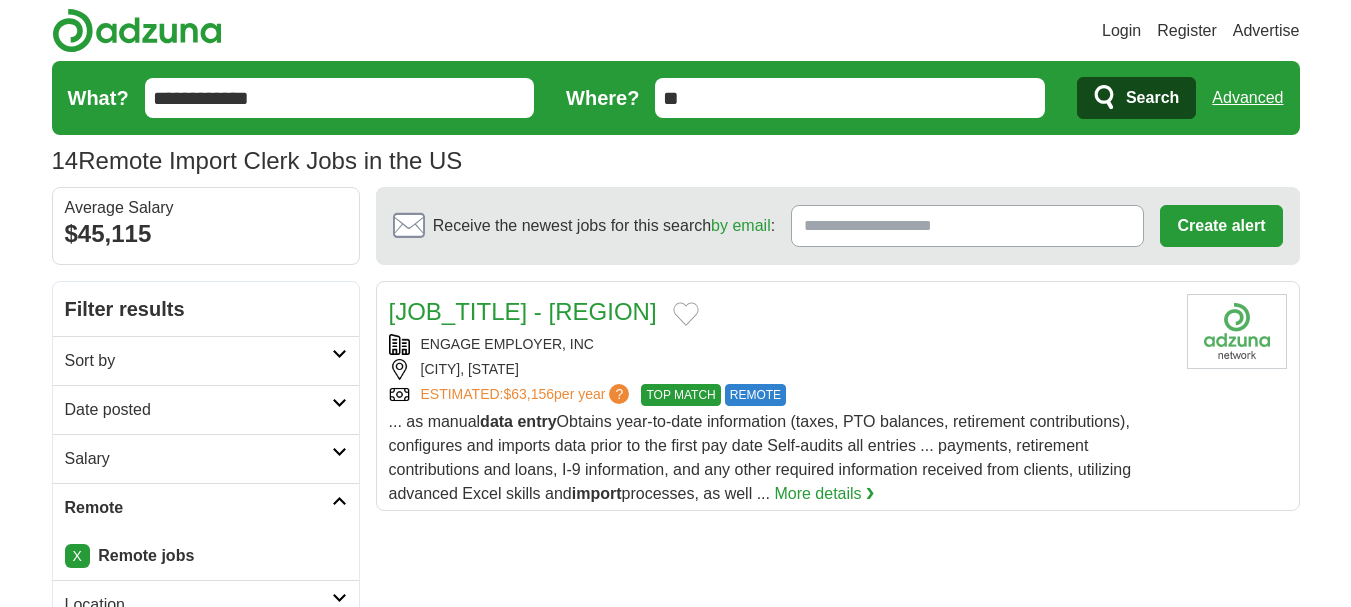 scroll, scrollTop: 0, scrollLeft: 0, axis: both 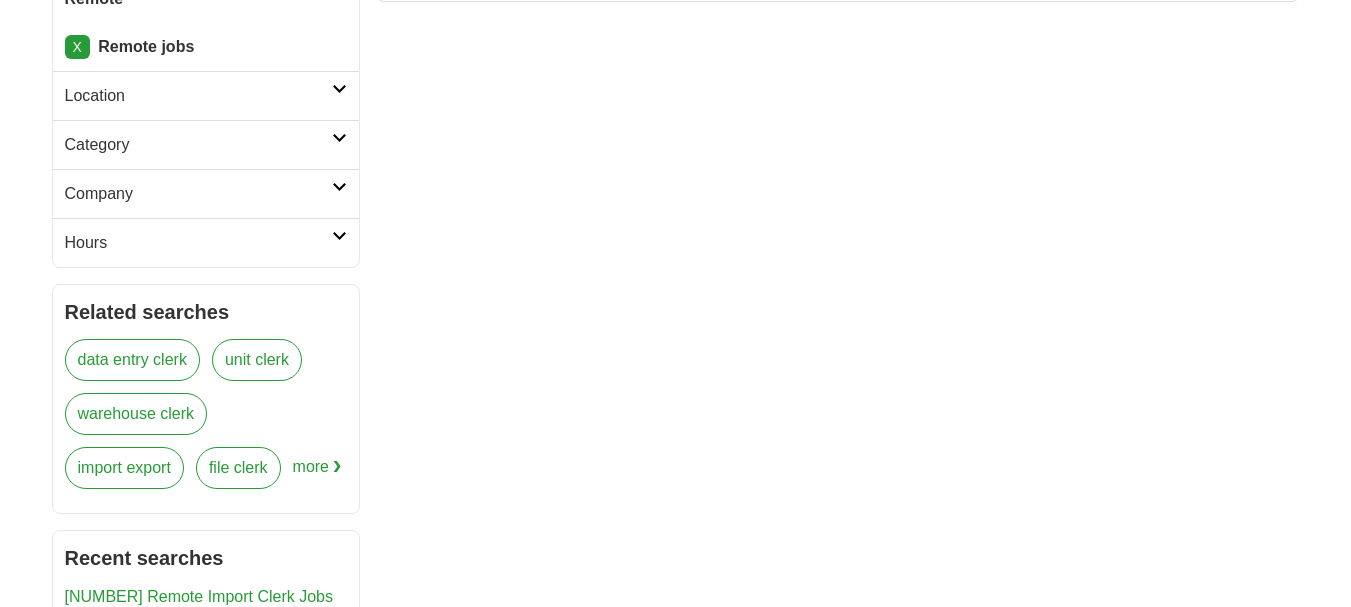 click on "import export" at bounding box center (124, 468) 